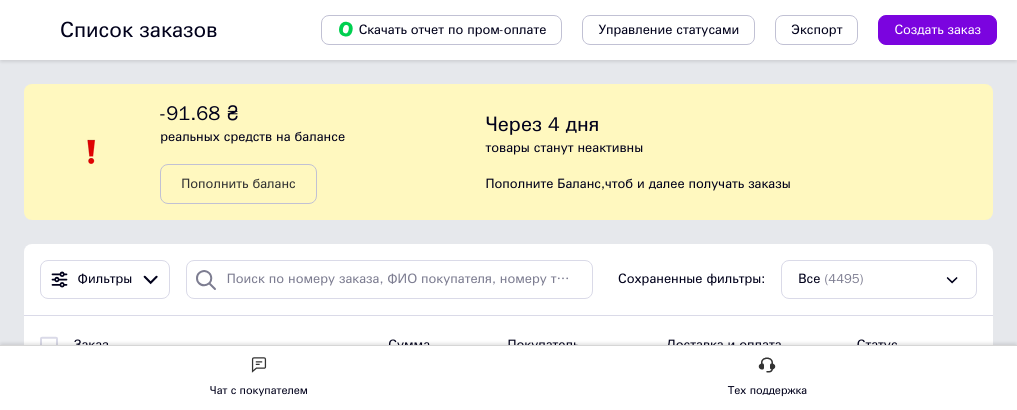 scroll, scrollTop: 204, scrollLeft: 0, axis: vertical 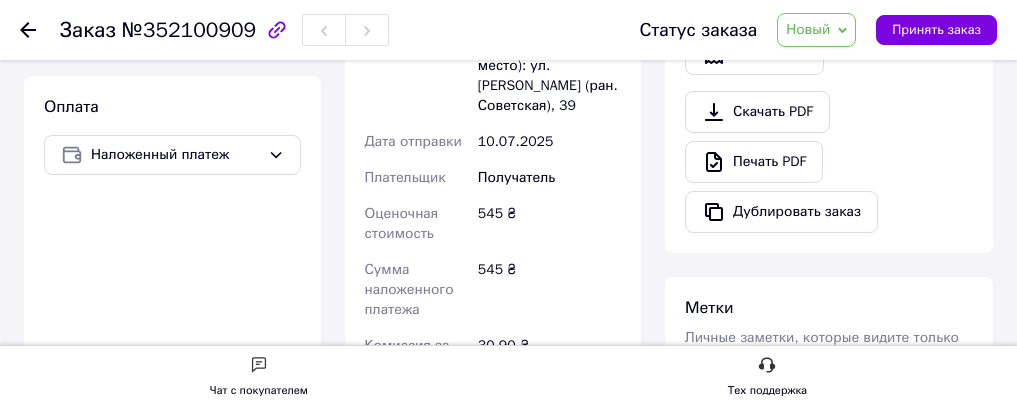 drag, startPoint x: 545, startPoint y: 228, endPoint x: 622, endPoint y: 340, distance: 135.91542 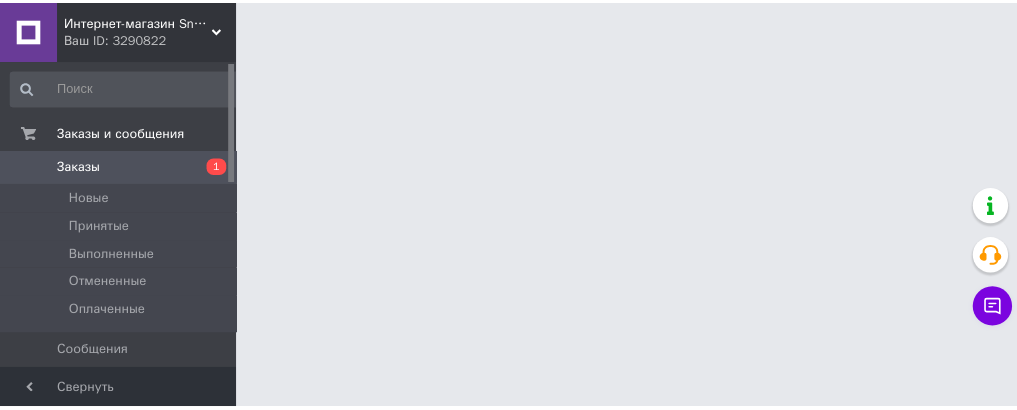 scroll, scrollTop: 0, scrollLeft: 0, axis: both 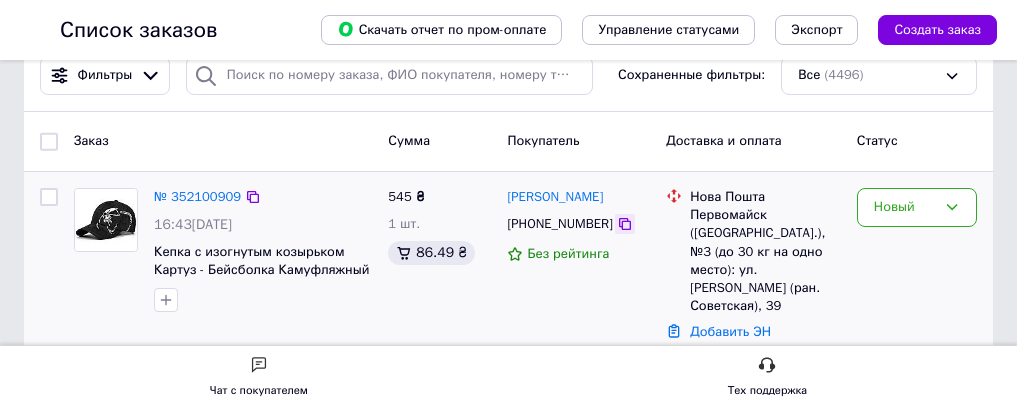 click 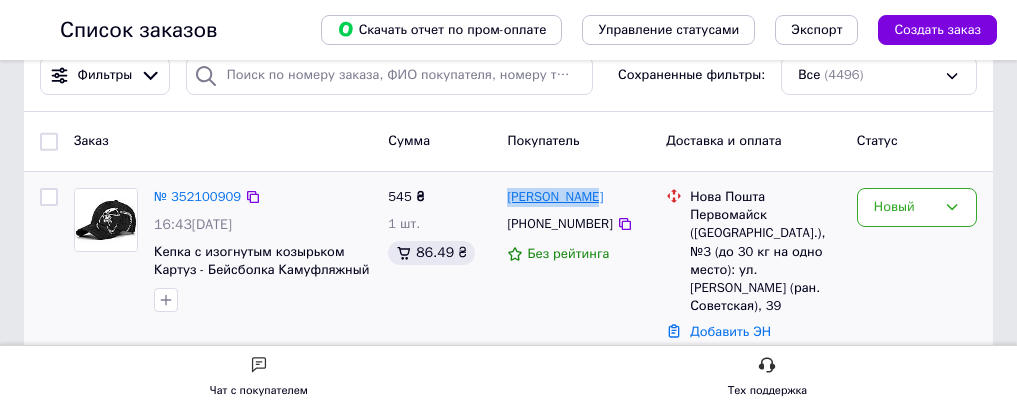 drag, startPoint x: 713, startPoint y: 208, endPoint x: 632, endPoint y: 197, distance: 81.7435 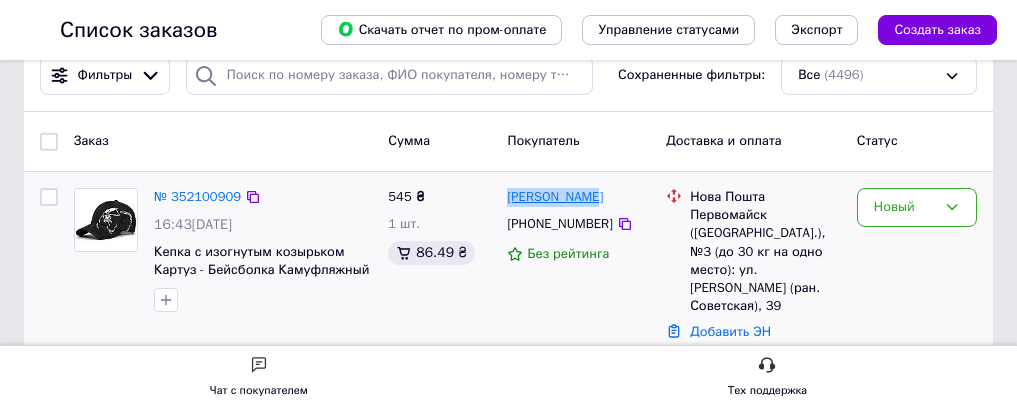 copy on "[PERSON_NAME]" 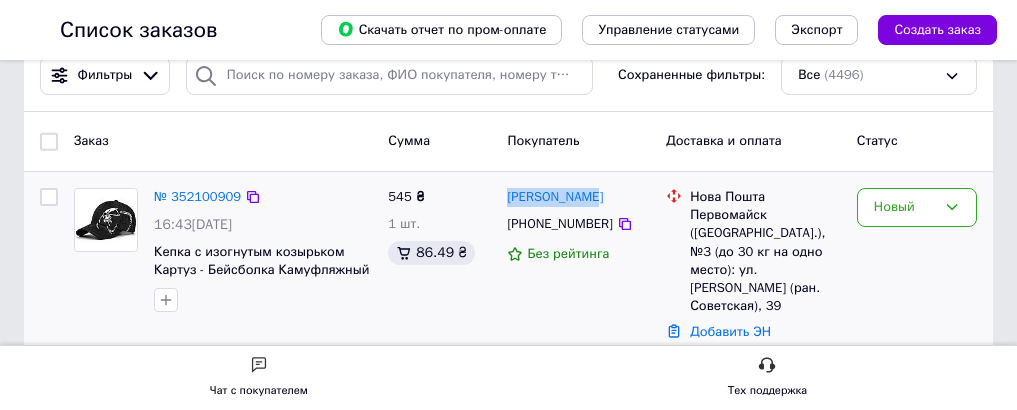 copy on "[PERSON_NAME]" 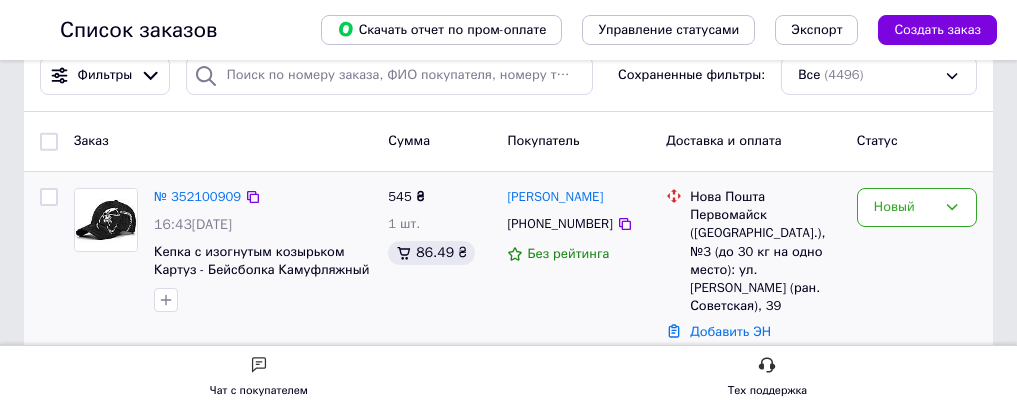 click on "Павел ігошев +380661181549 Без рейтинга" at bounding box center [578, 278] 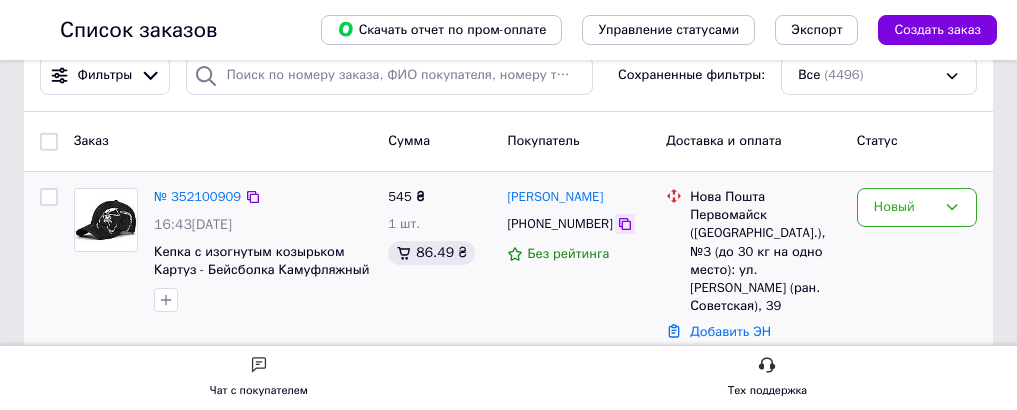 click 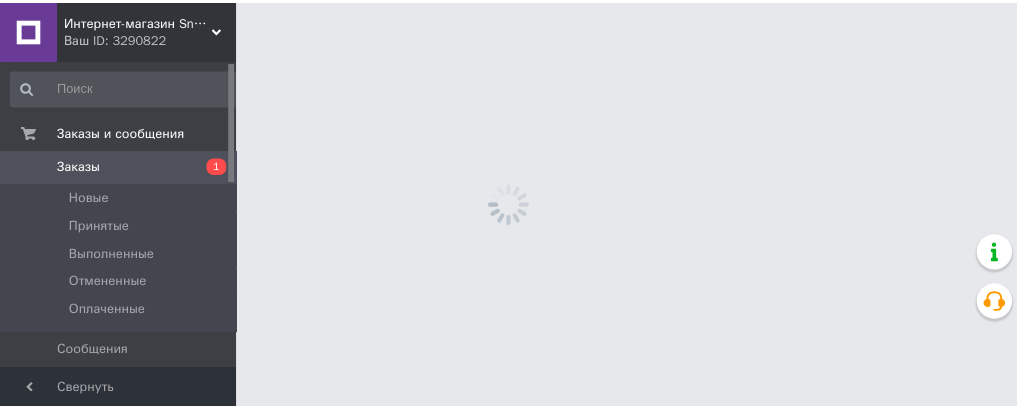 scroll, scrollTop: 0, scrollLeft: 0, axis: both 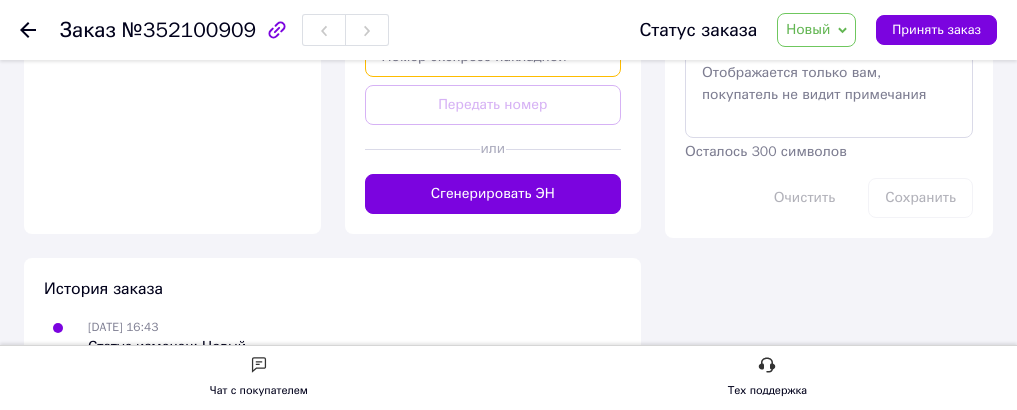paste on "20451203312797" 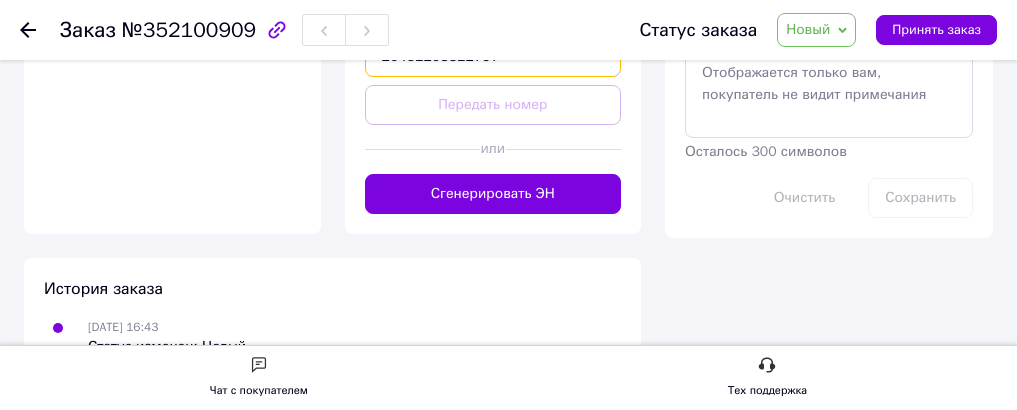 scroll, scrollTop: 0, scrollLeft: 5, axis: horizontal 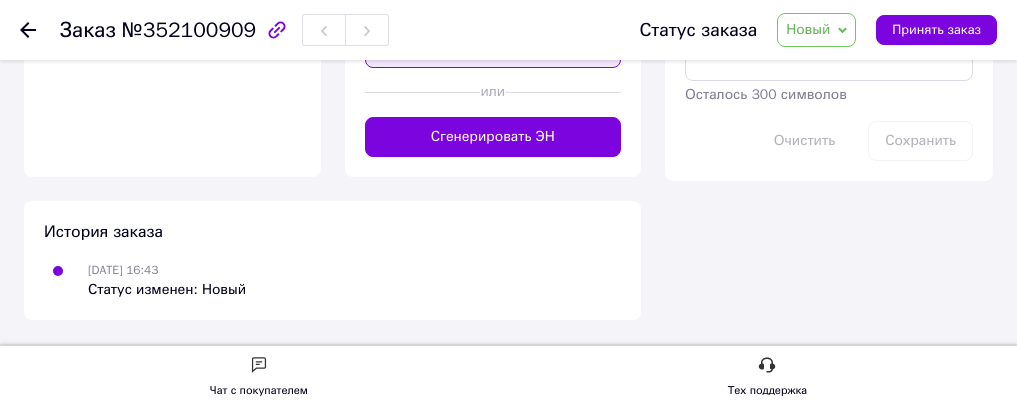 type on "20451203312797" 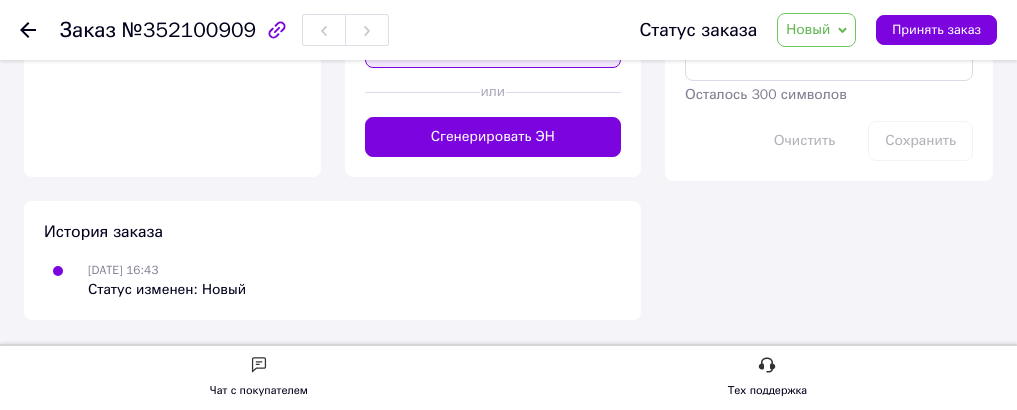 click on "Передать номер" at bounding box center (493, 48) 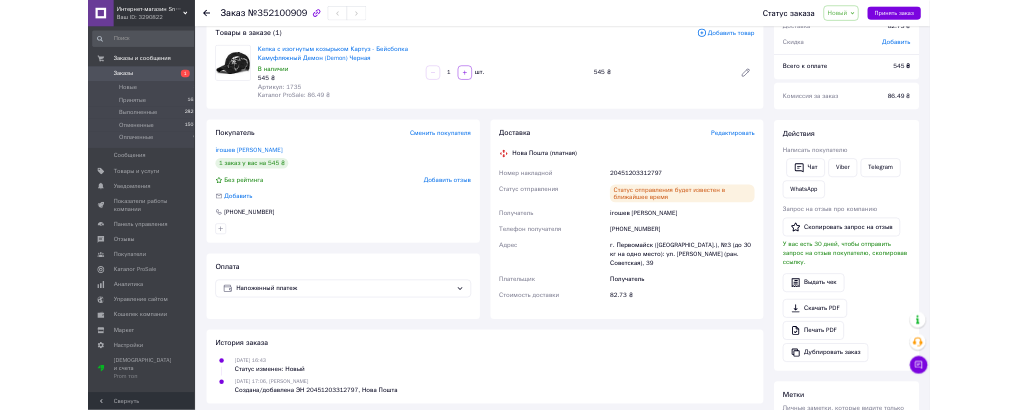 scroll, scrollTop: 0, scrollLeft: 0, axis: both 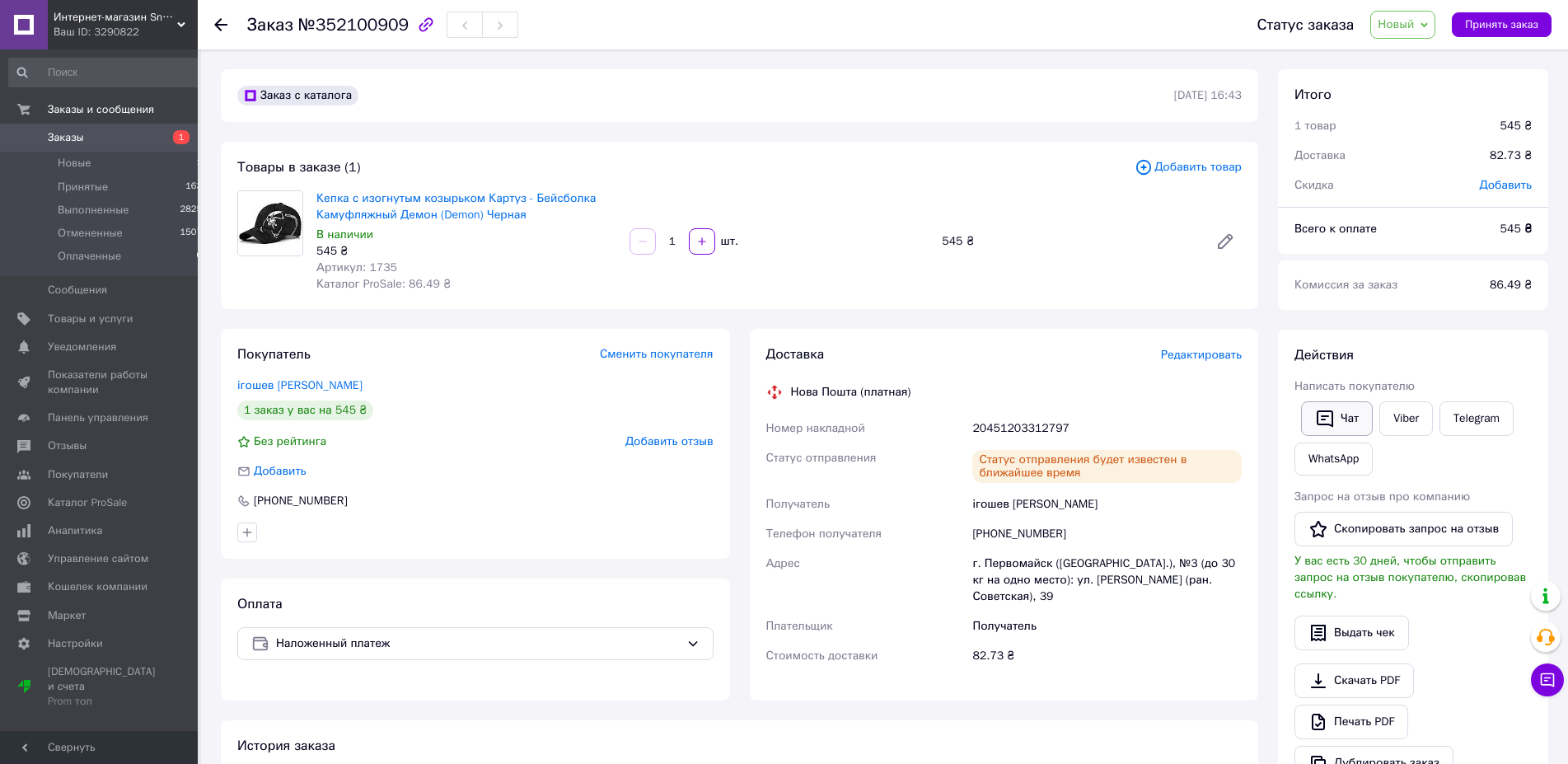 click on "Чат" at bounding box center (1336, 419) 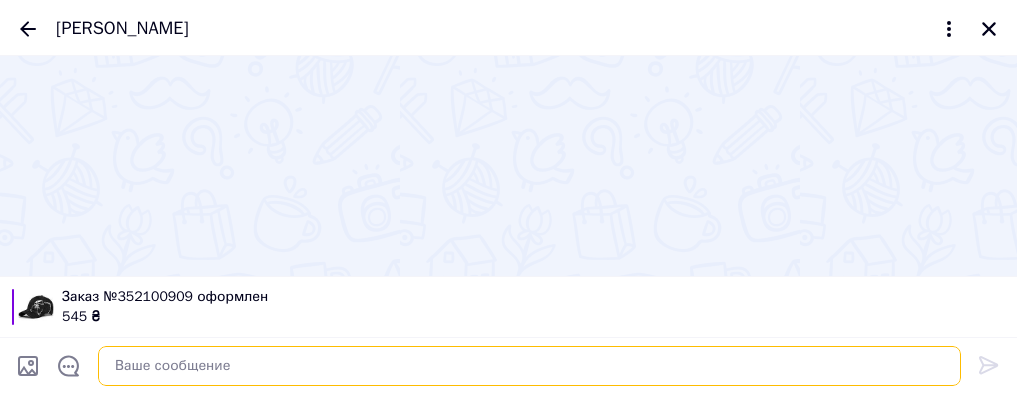 click at bounding box center [529, 366] 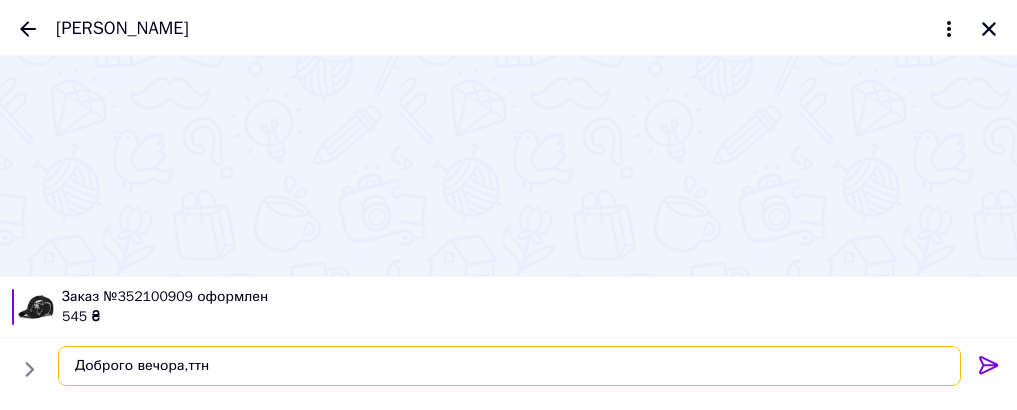 paste on "20451203312797" 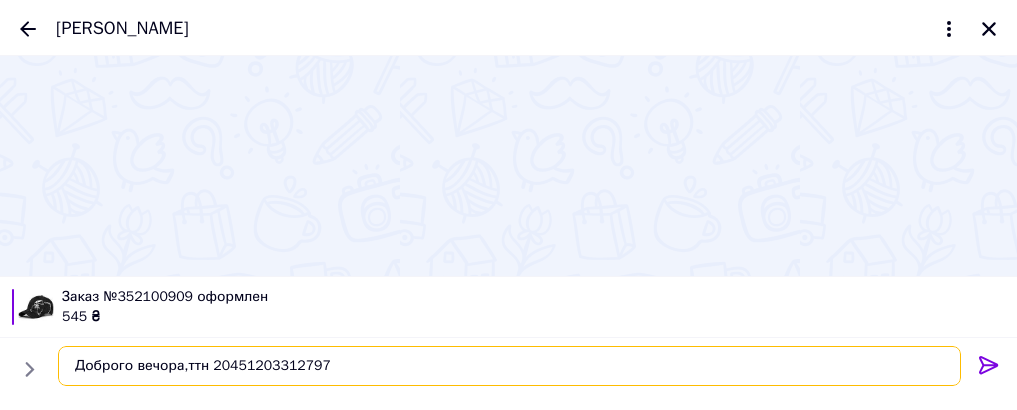 type on "Доброго вечора,ттн 20451203312797" 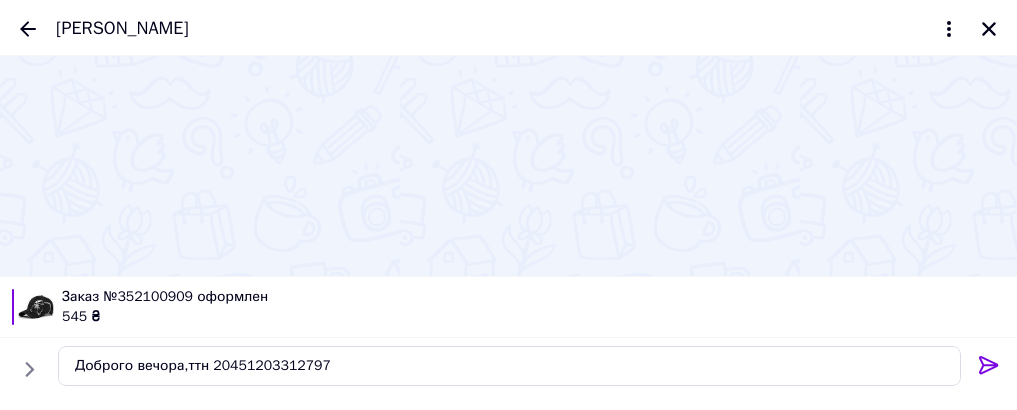 click 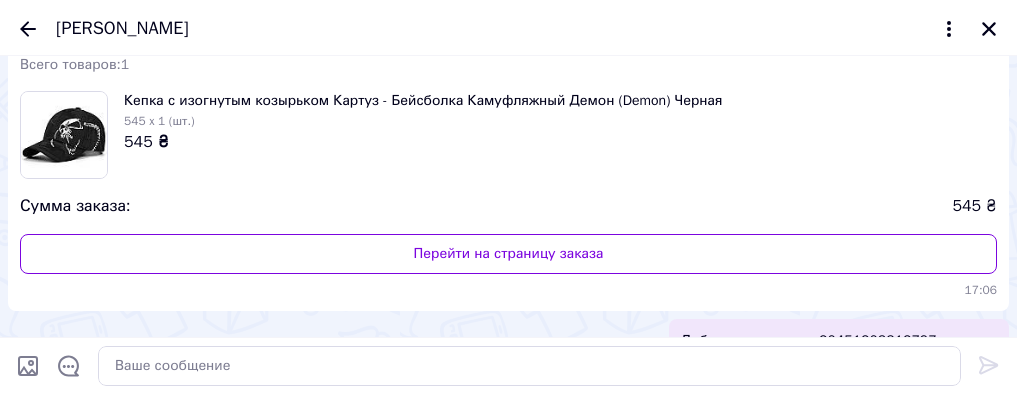 scroll, scrollTop: 147, scrollLeft: 0, axis: vertical 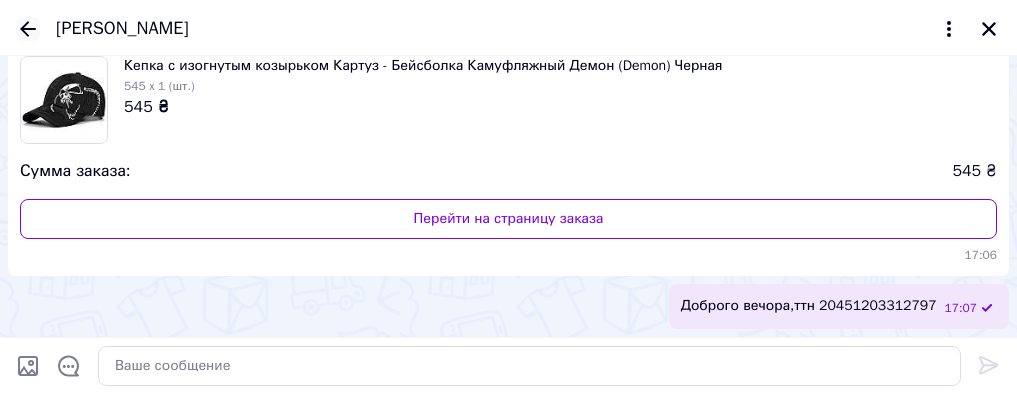 click 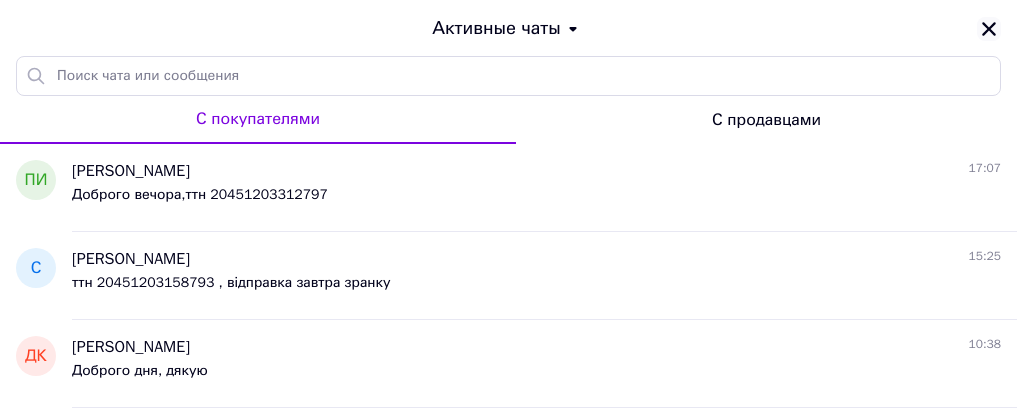 drag, startPoint x: 1000, startPoint y: 27, endPoint x: 977, endPoint y: 31, distance: 23.345236 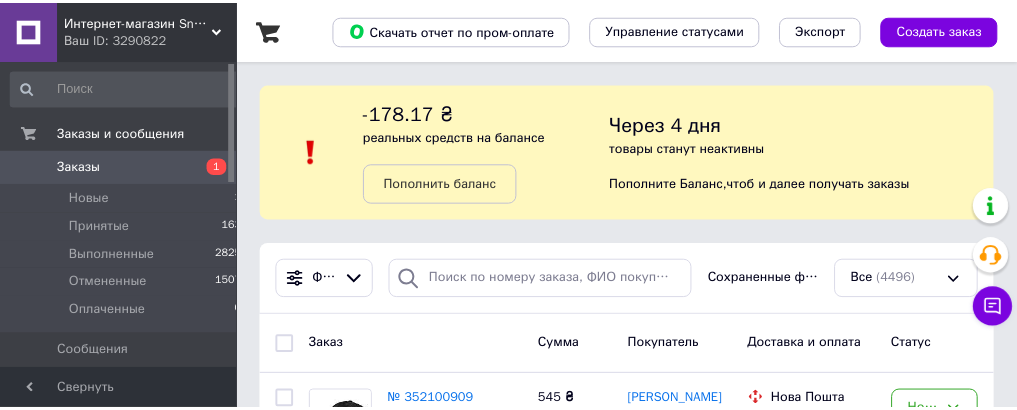 scroll, scrollTop: 0, scrollLeft: 0, axis: both 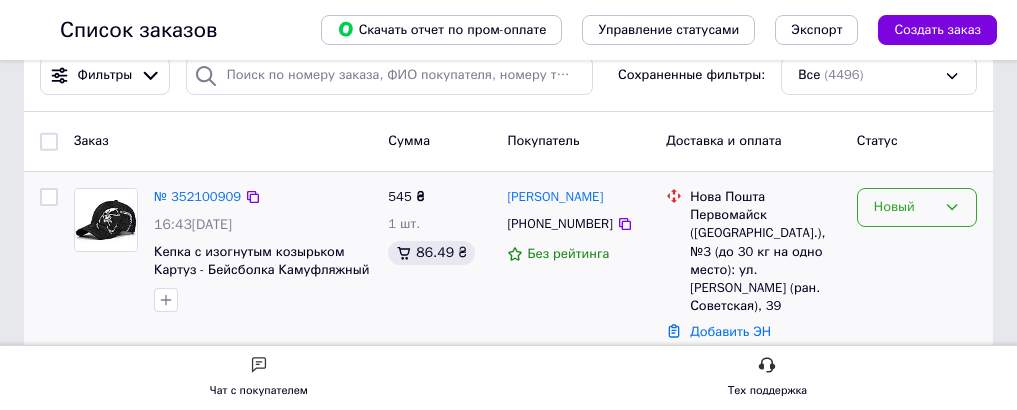 click on "Новый" at bounding box center [917, 207] 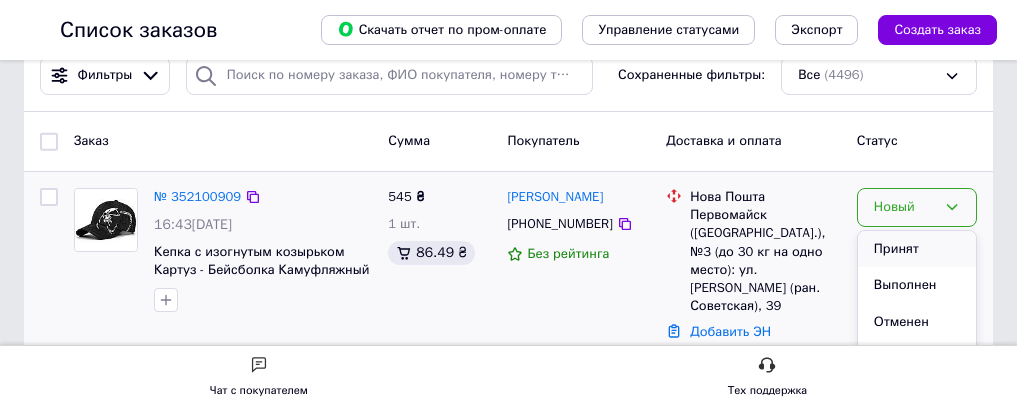 click on "Принят" at bounding box center (917, 249) 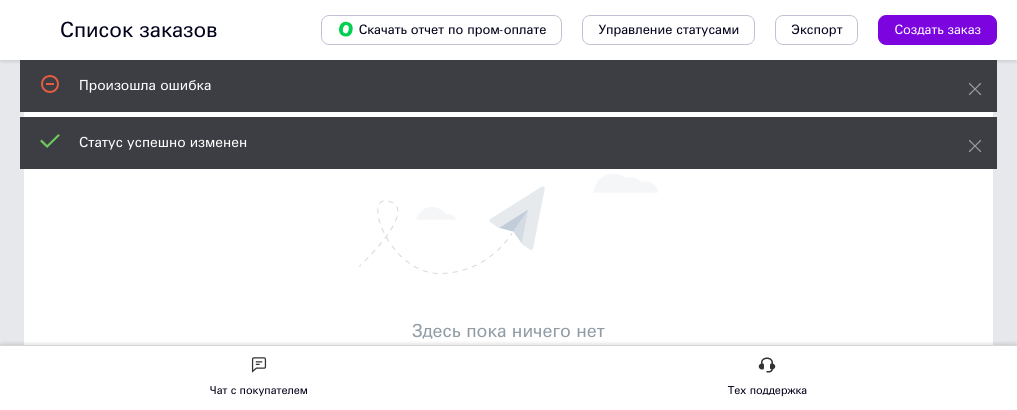 scroll, scrollTop: 95, scrollLeft: 0, axis: vertical 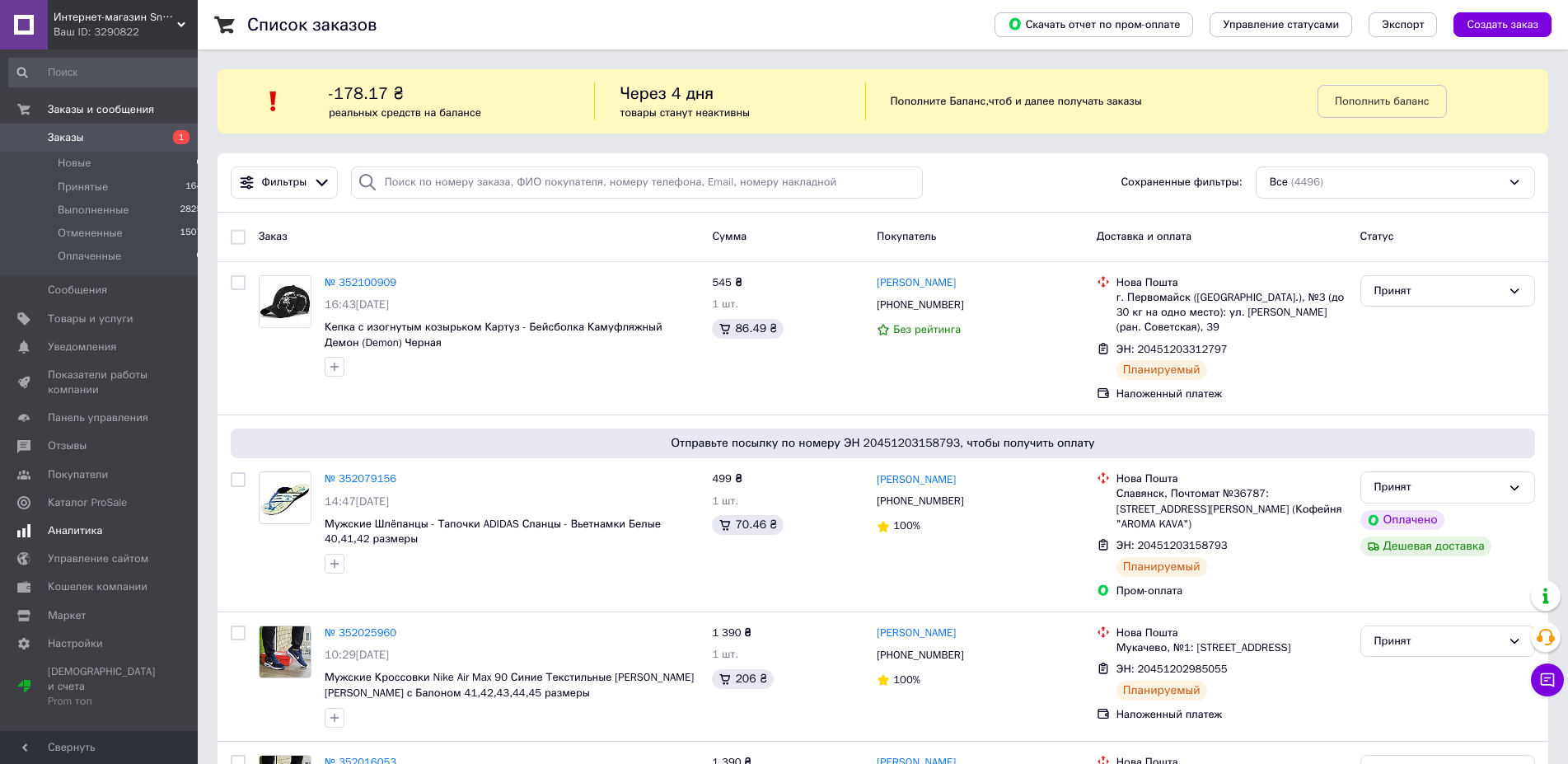 click on "Аналитика" at bounding box center (75, 531) 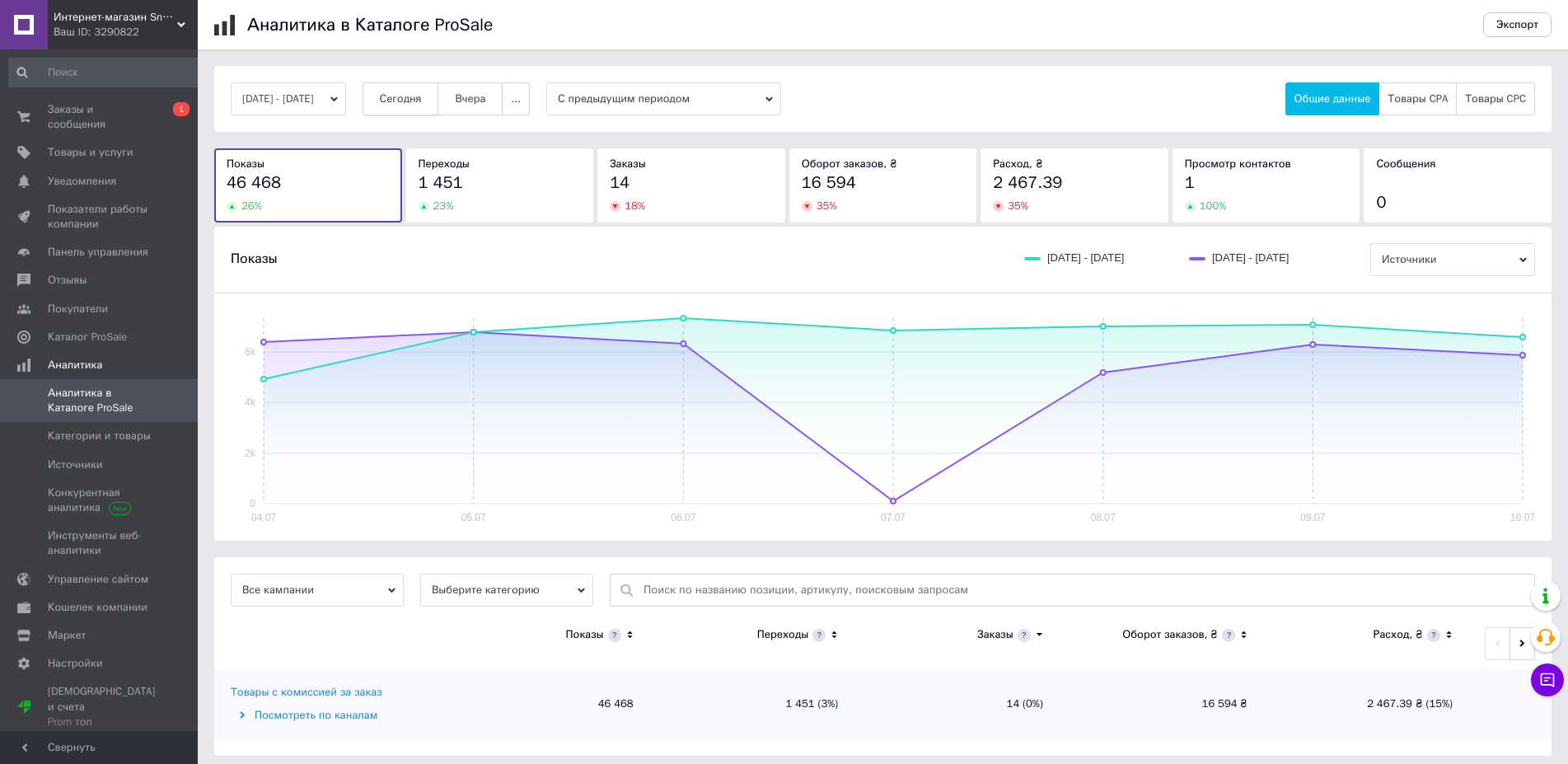 click on "Сегодня" at bounding box center [400, 99] 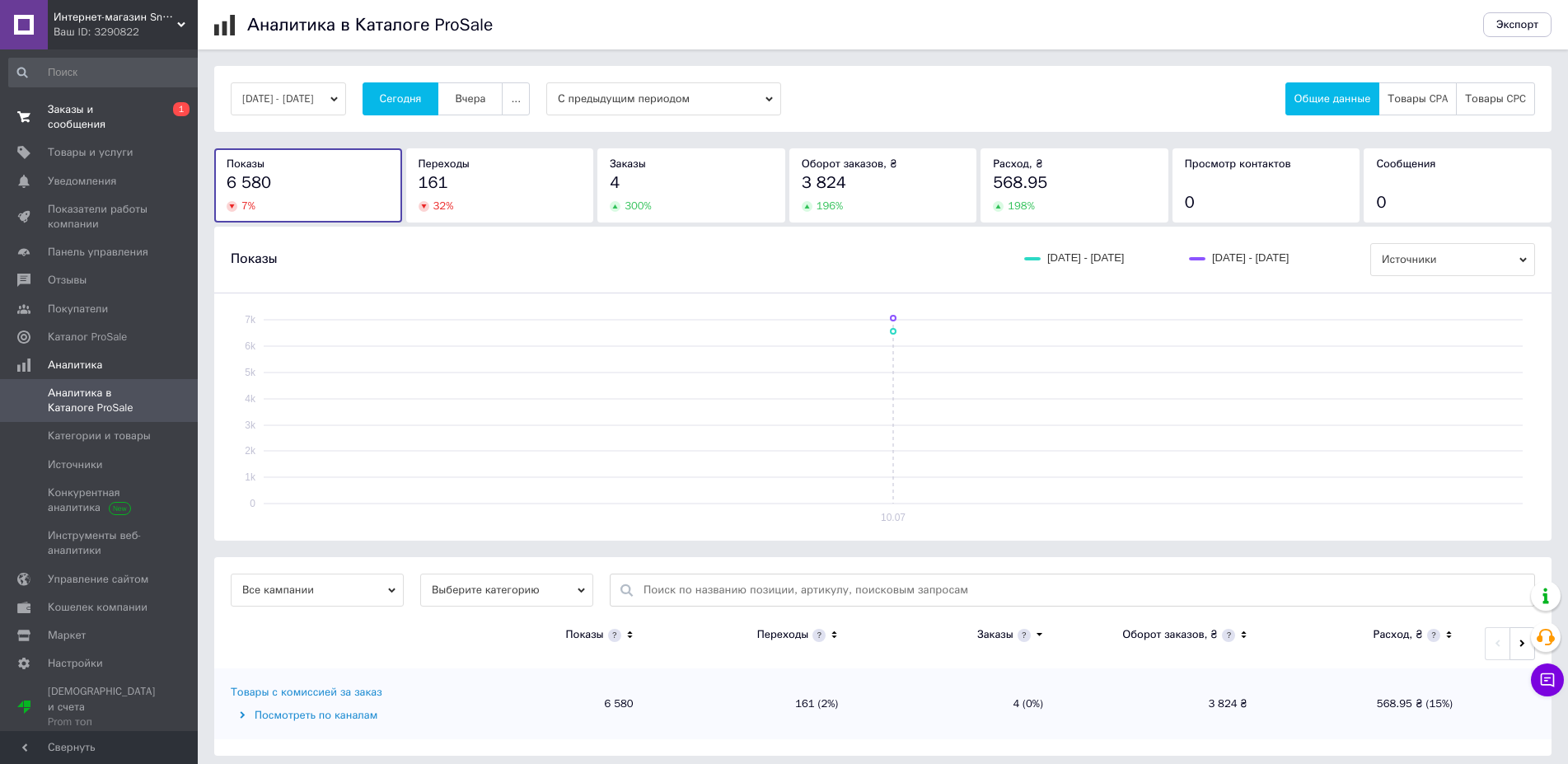 click on "Заказы и сообщения" at bounding box center [100, 117] 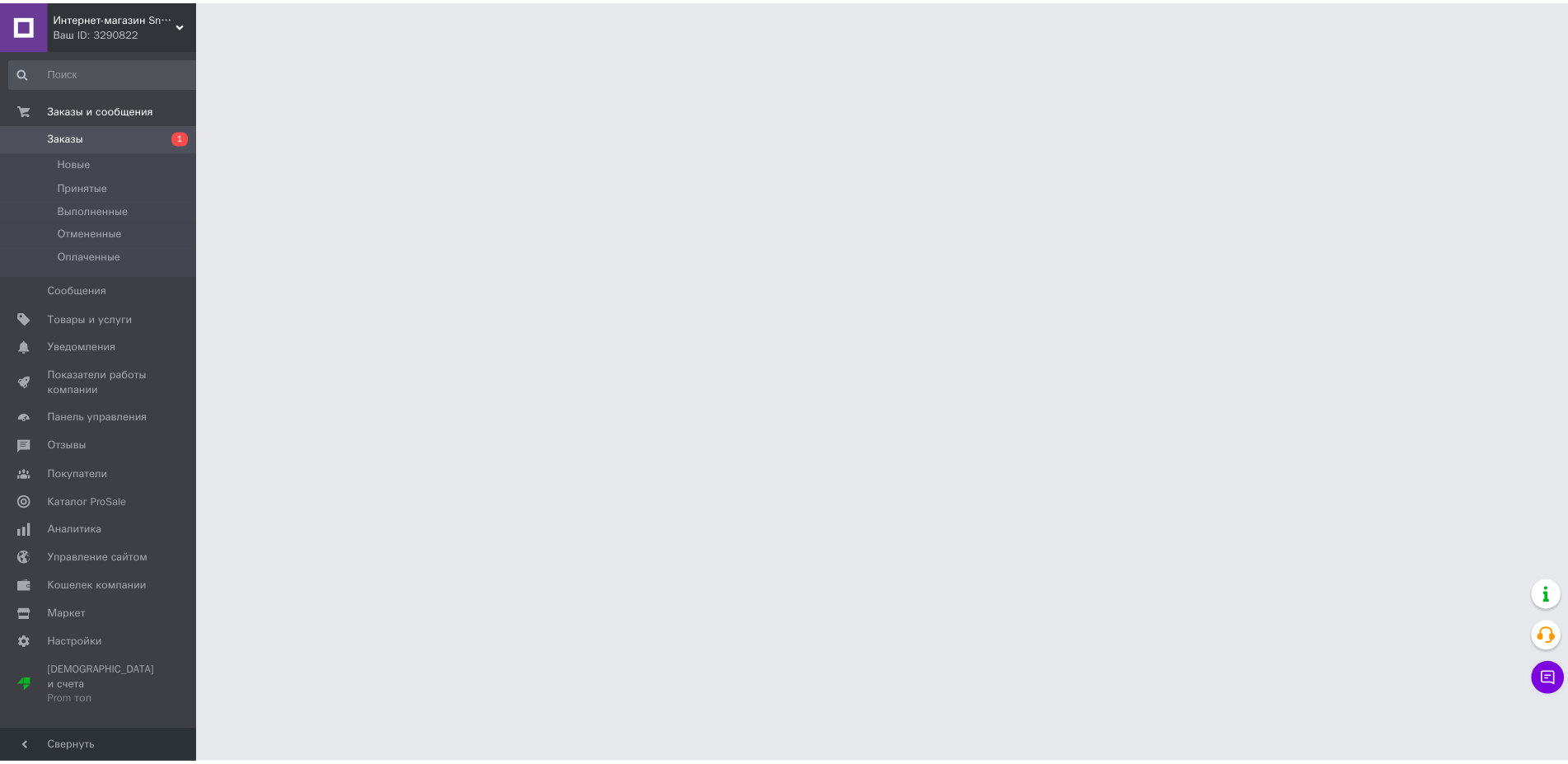 scroll, scrollTop: 0, scrollLeft: 0, axis: both 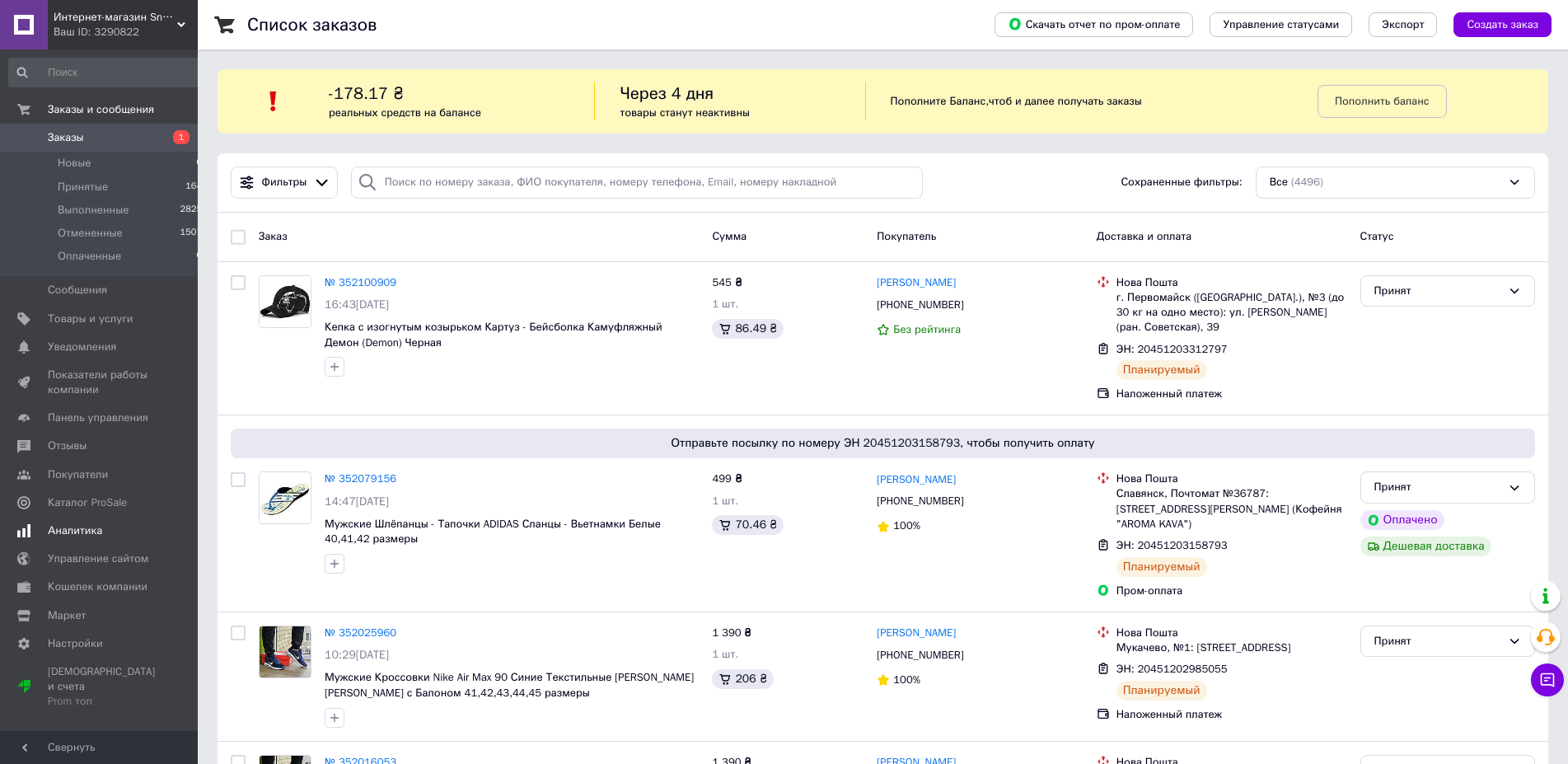 click on "Аналитика" at bounding box center [75, 531] 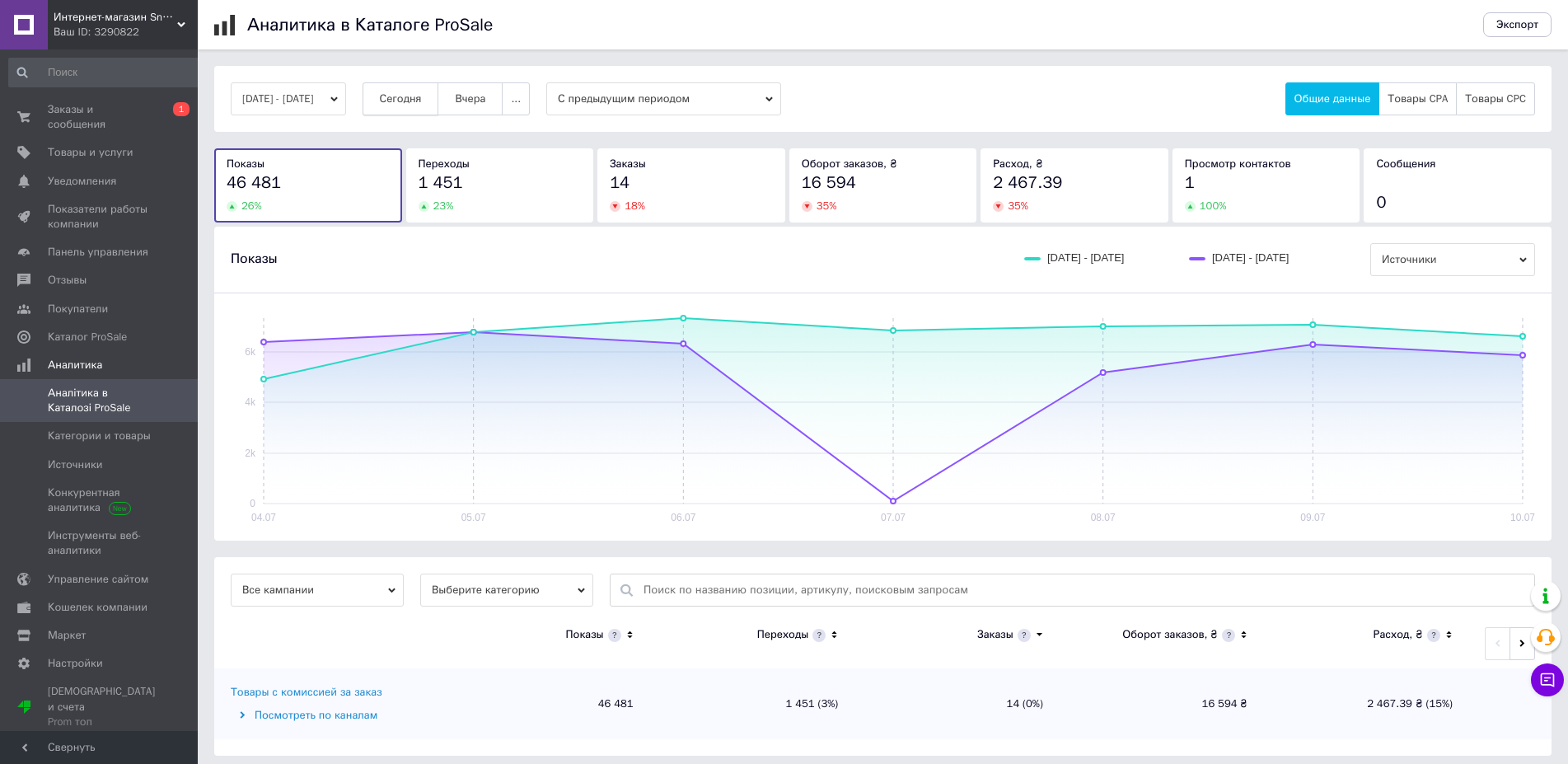click on "Сегодня" at bounding box center (400, 99) 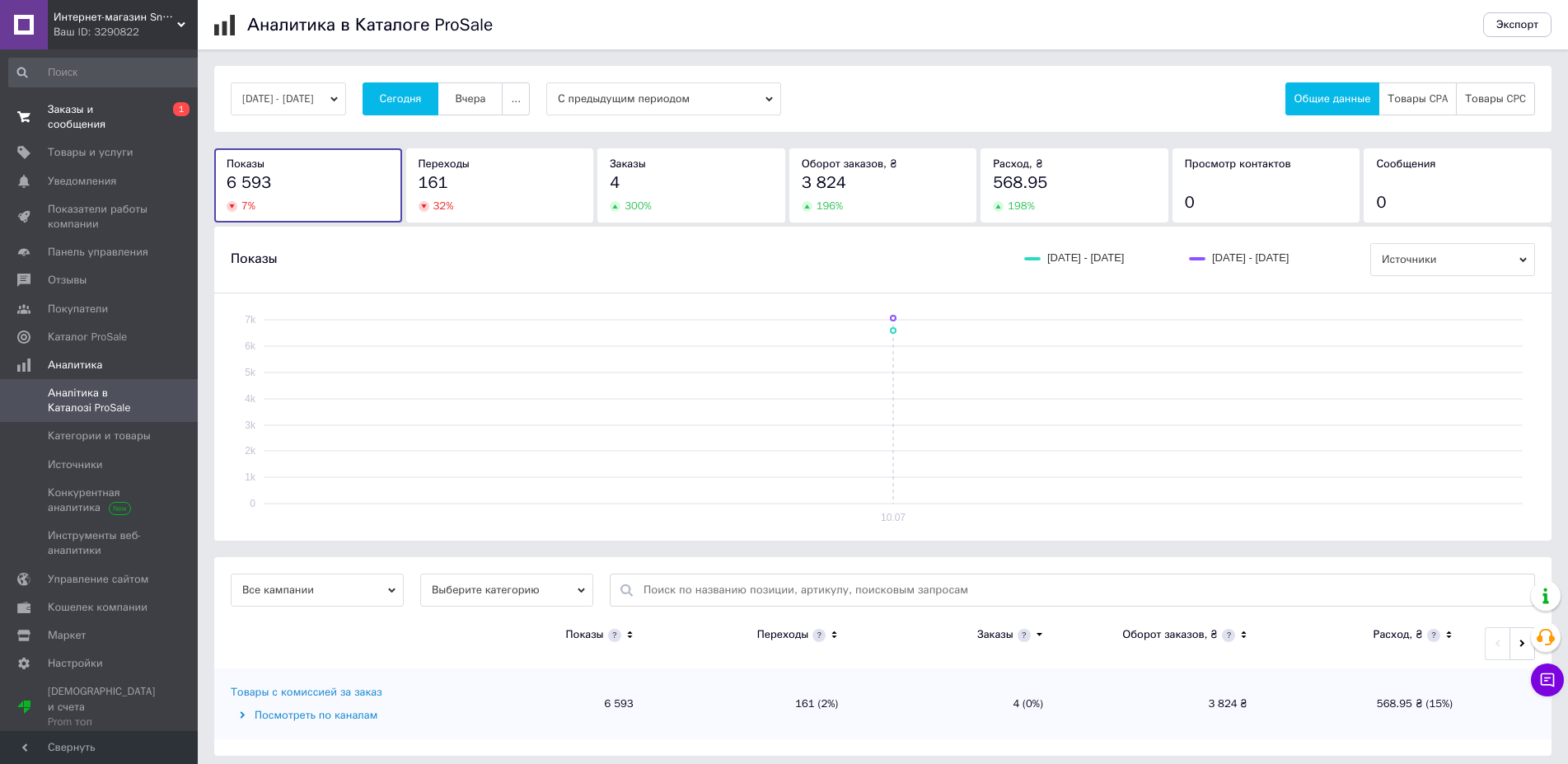 click on "Заказы и сообщения" at bounding box center [100, 117] 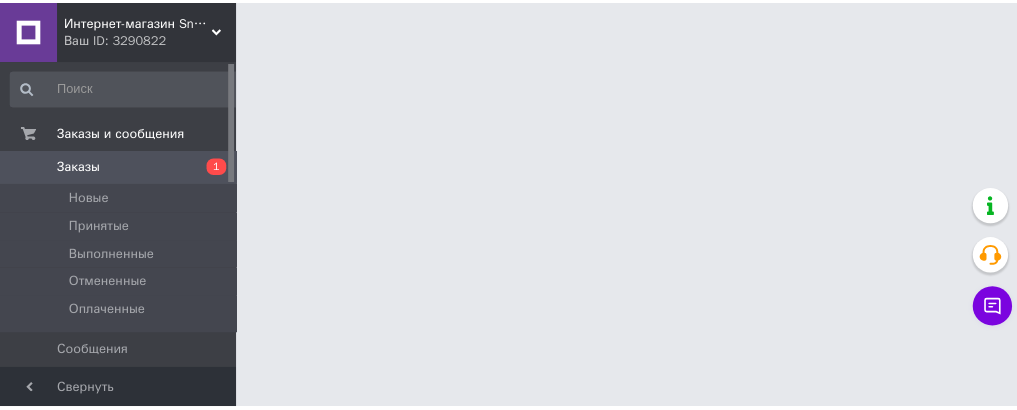 scroll, scrollTop: 0, scrollLeft: 0, axis: both 